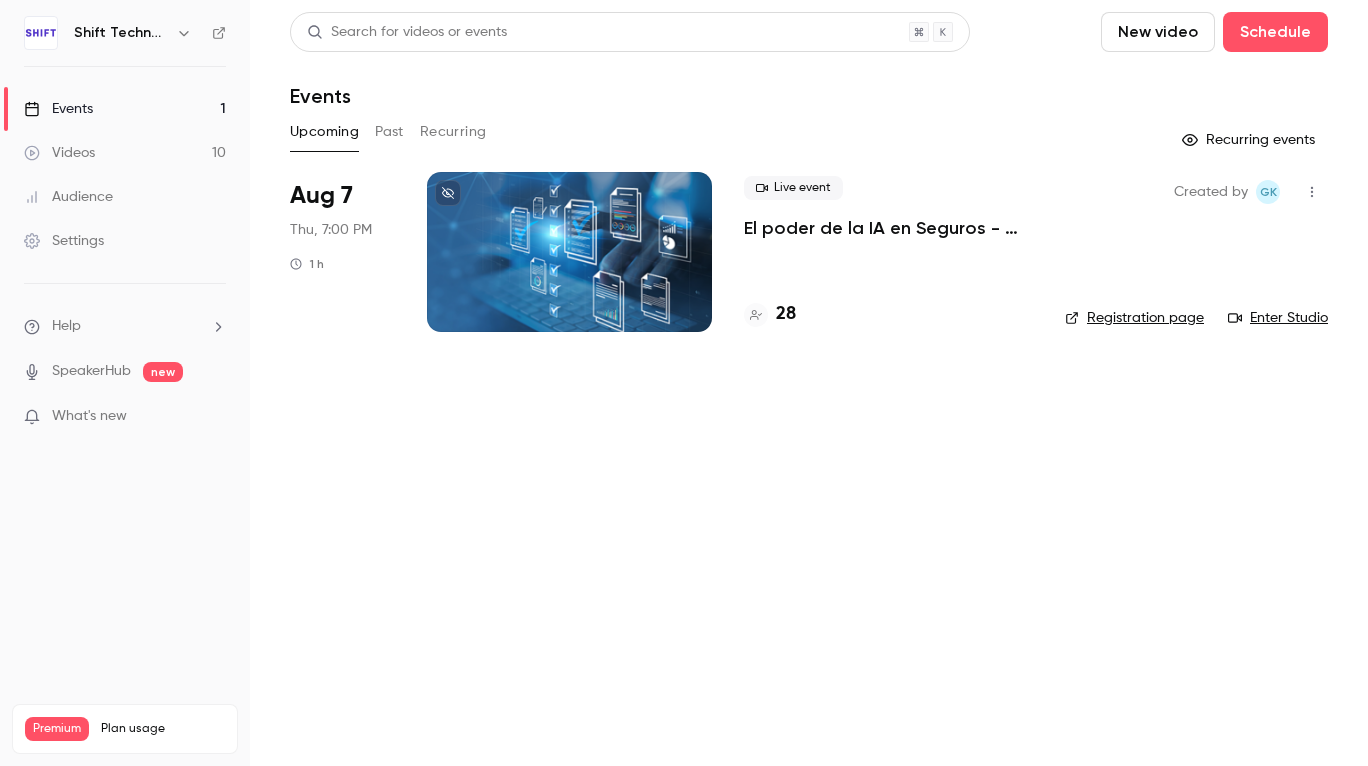 scroll, scrollTop: 0, scrollLeft: 0, axis: both 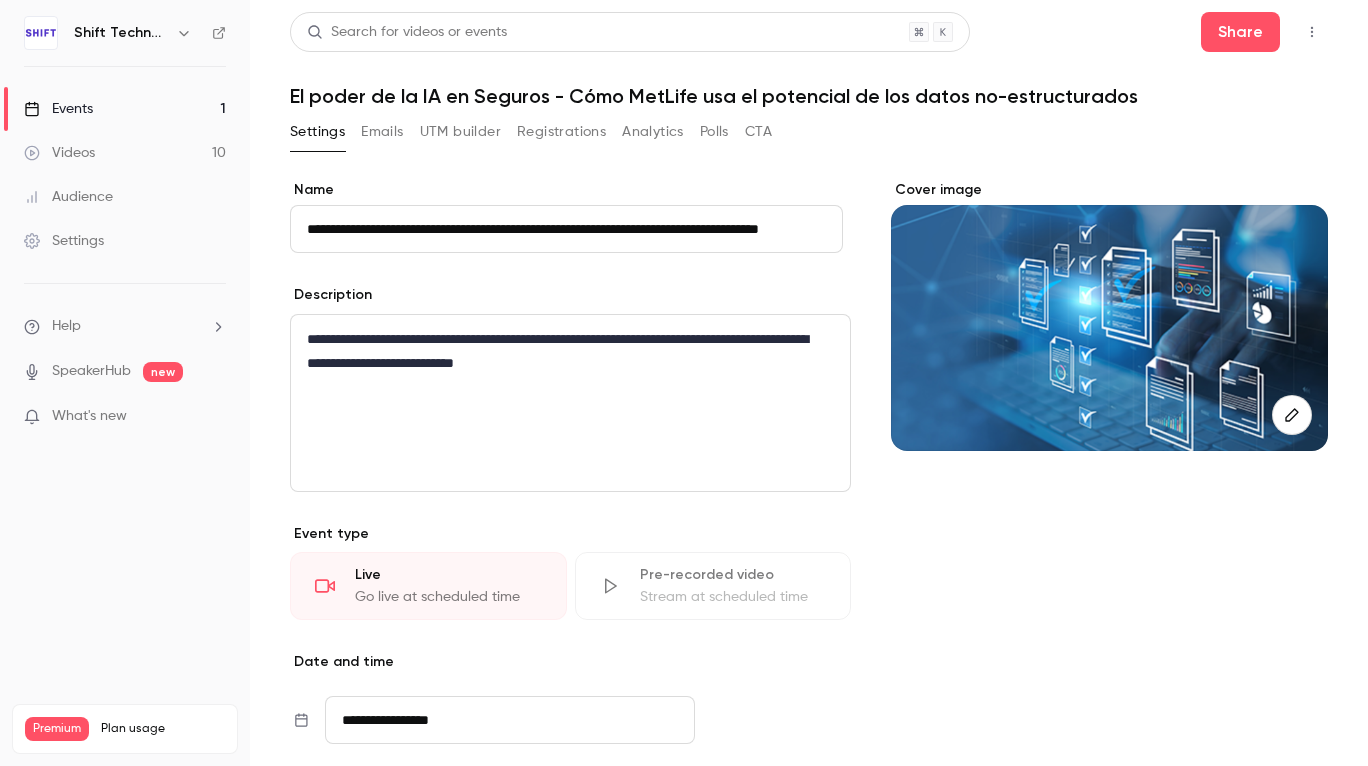 click on "Cover image" at bounding box center [1109, 739] 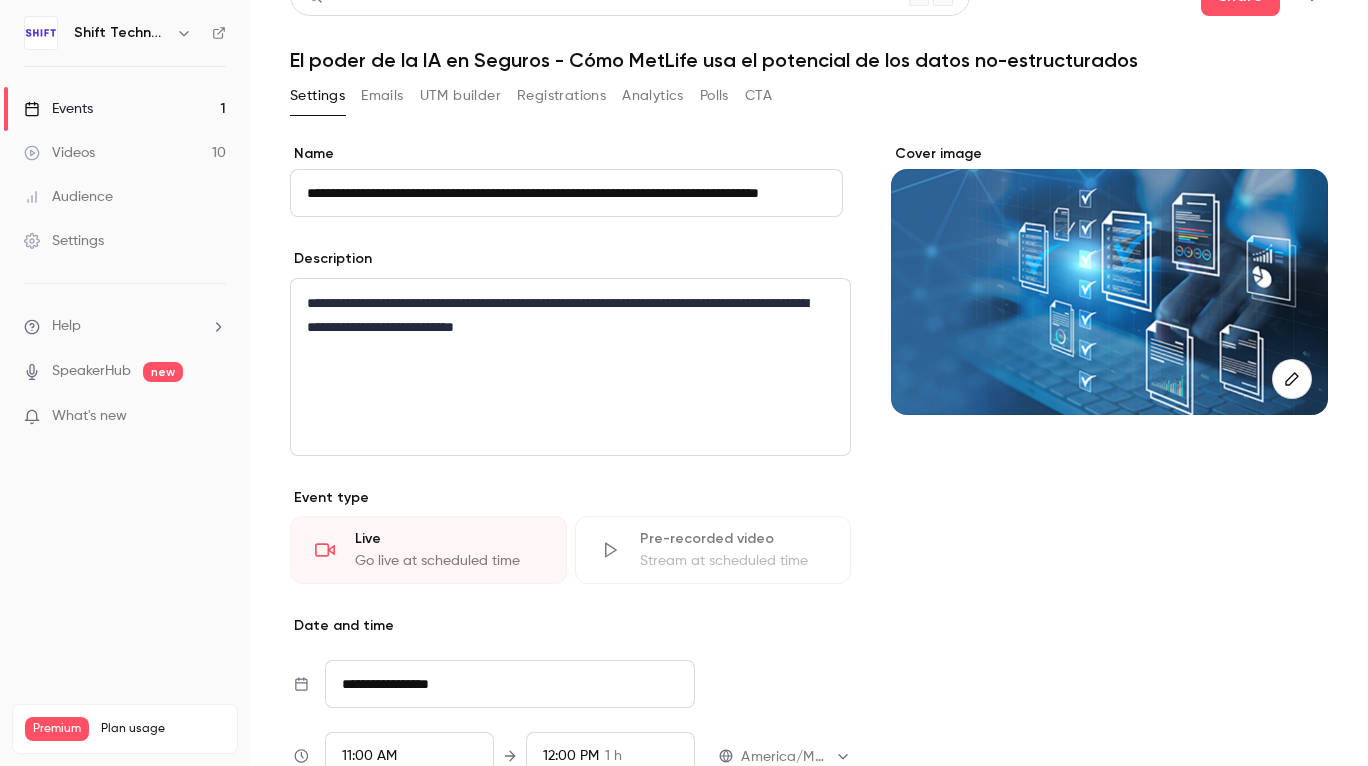 scroll, scrollTop: 0, scrollLeft: 0, axis: both 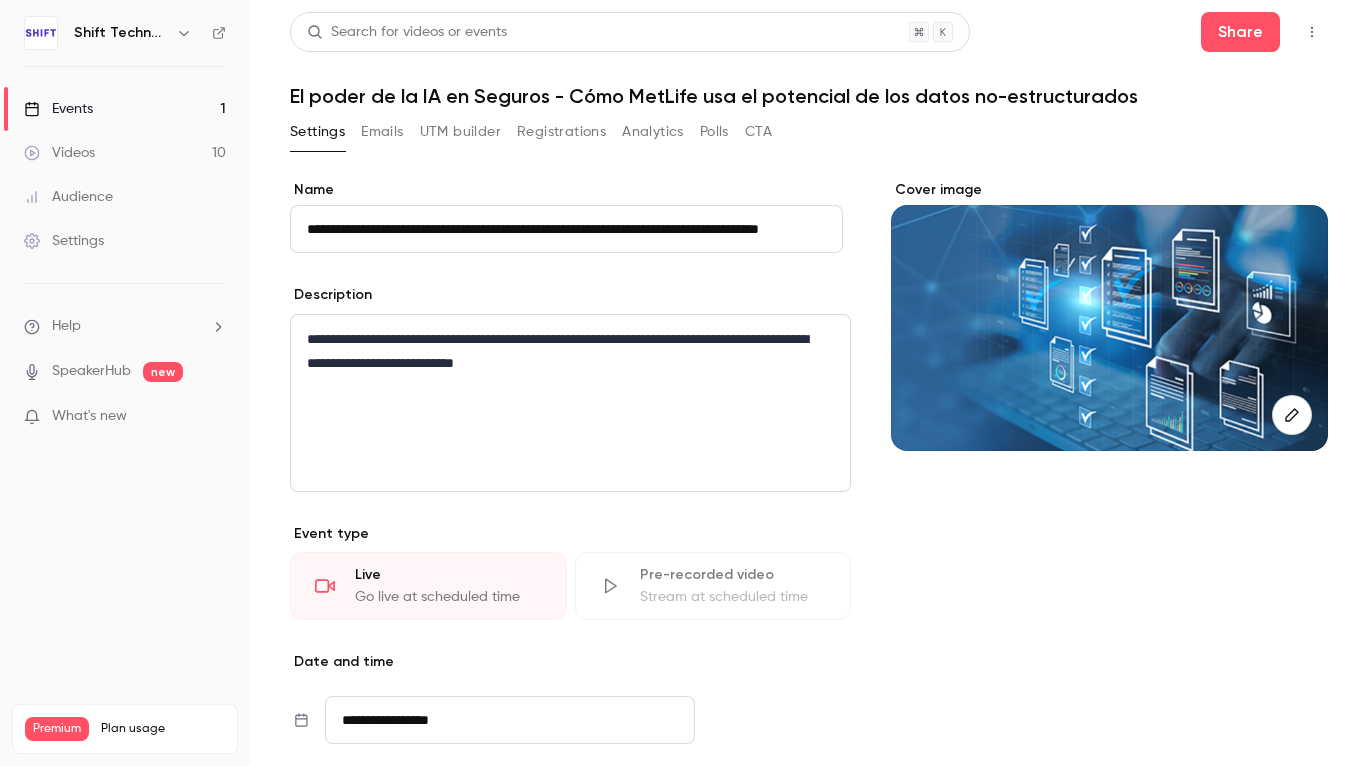 click on "Registrations" at bounding box center (561, 132) 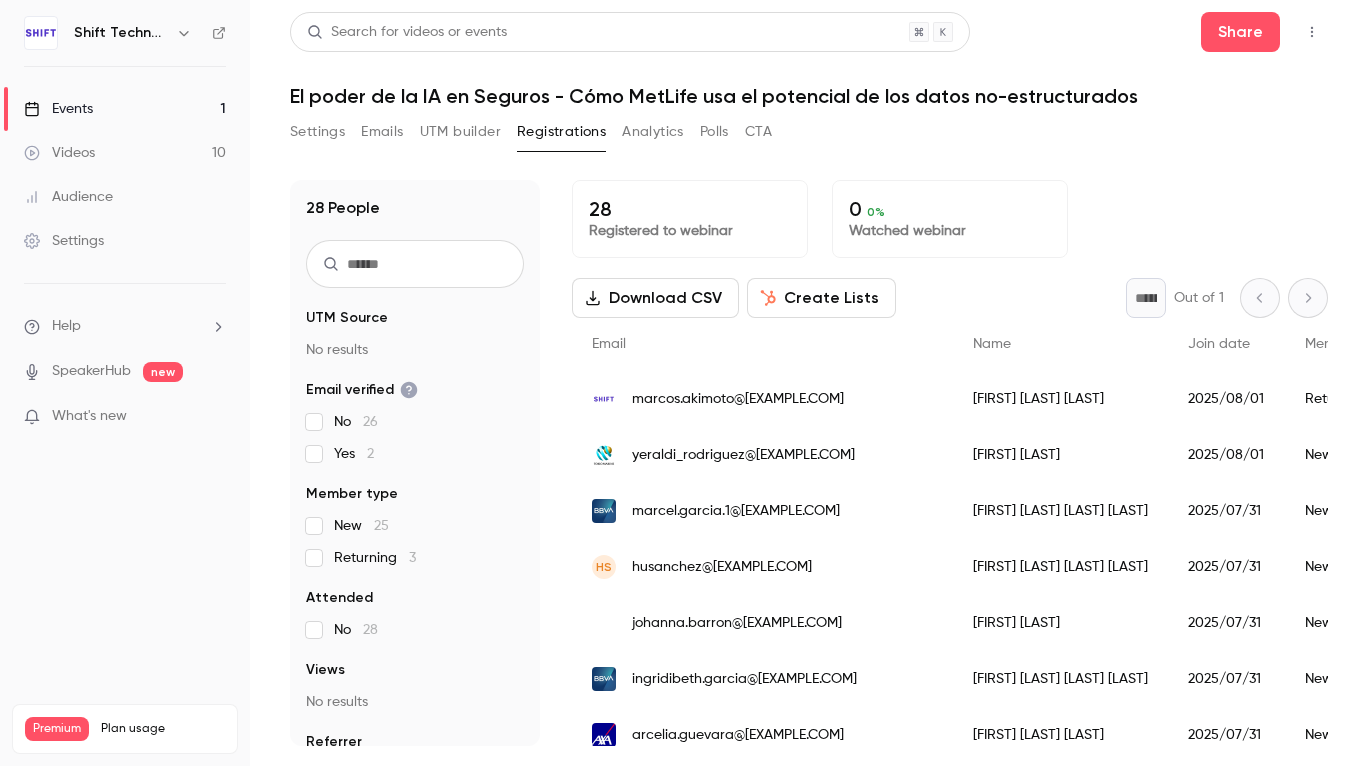 click on "Emails" at bounding box center [382, 132] 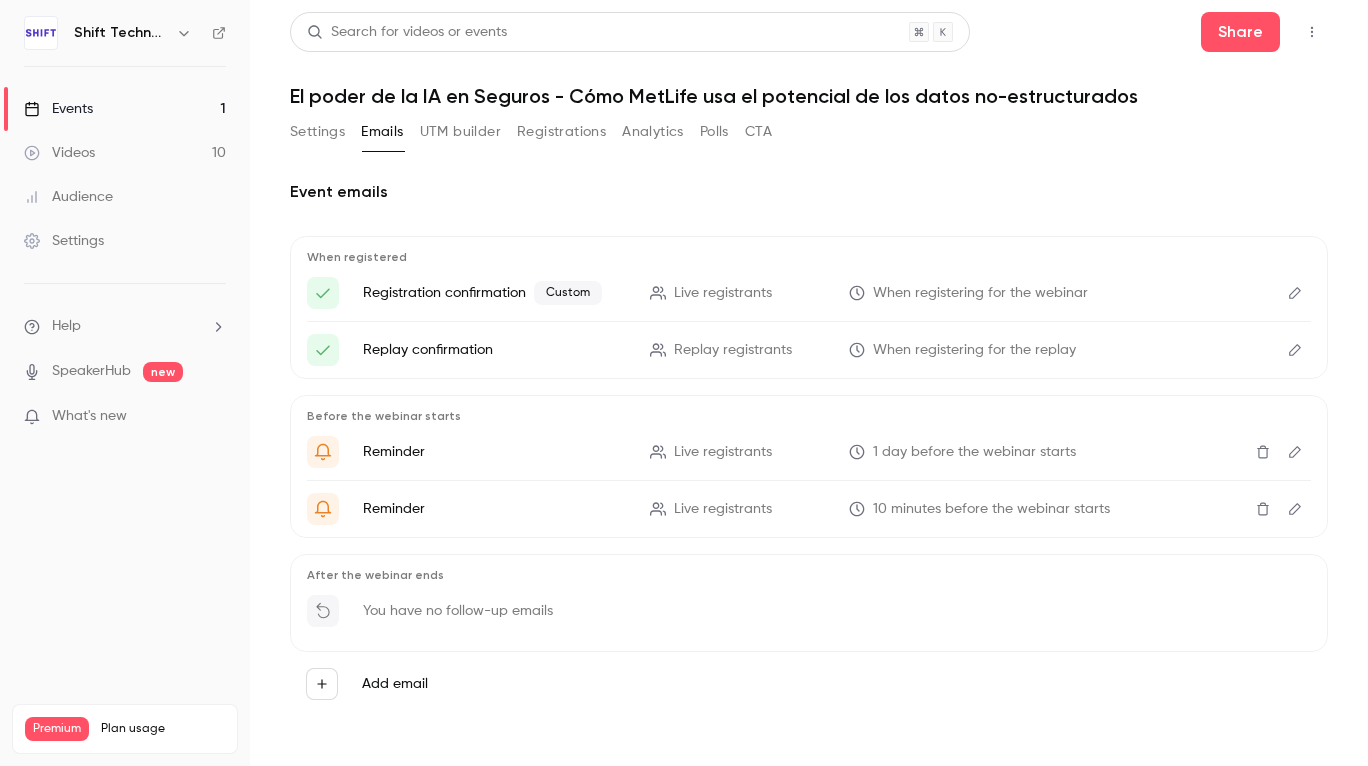 click on "Settings" at bounding box center [317, 132] 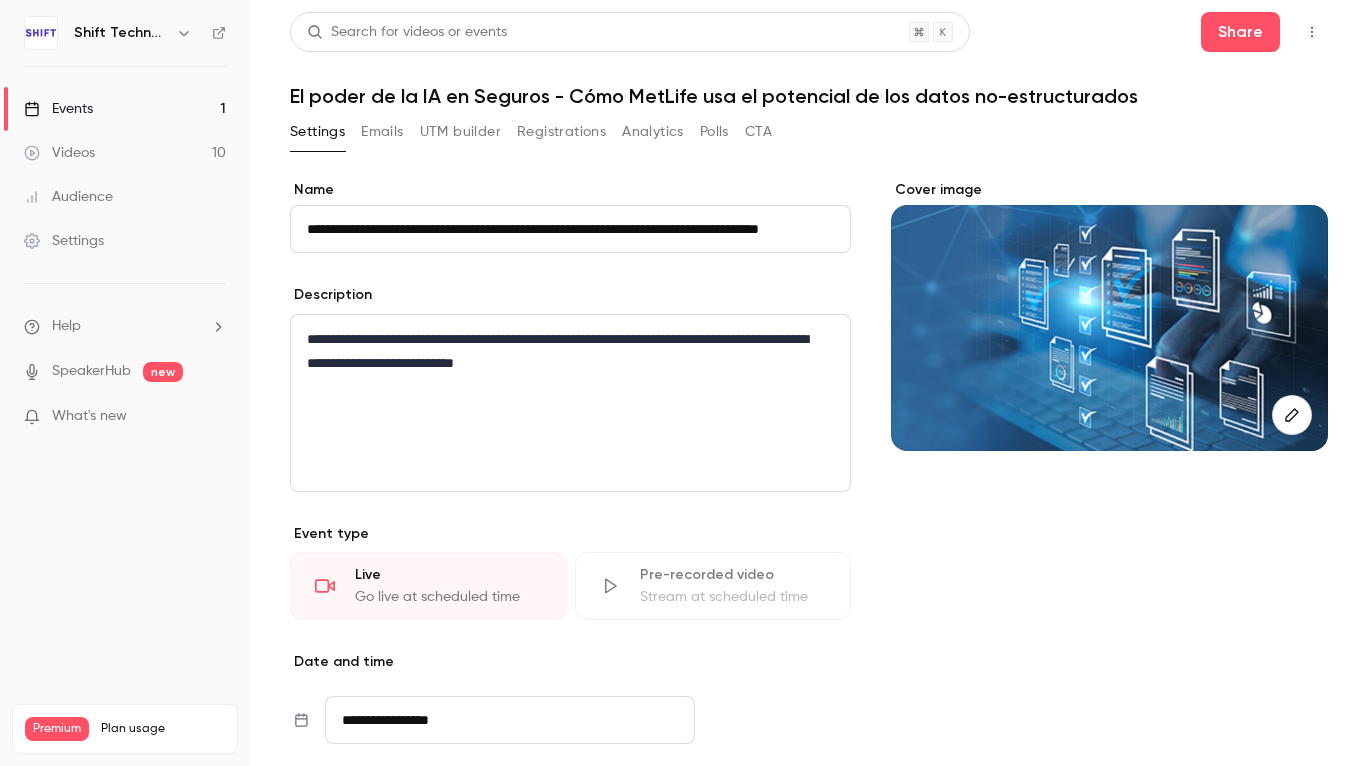 scroll, scrollTop: 0, scrollLeft: 68, axis: horizontal 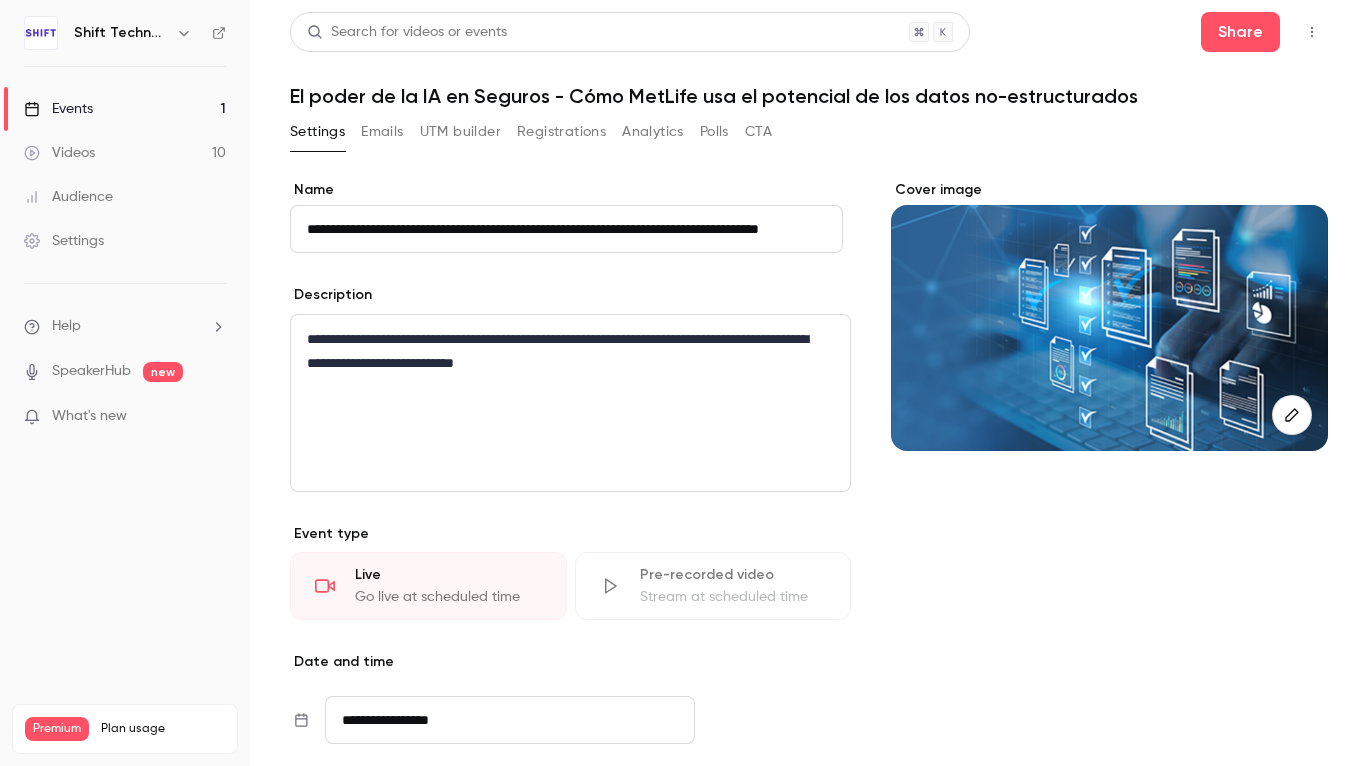 drag, startPoint x: 1068, startPoint y: 659, endPoint x: 1063, endPoint y: 560, distance: 99.12618 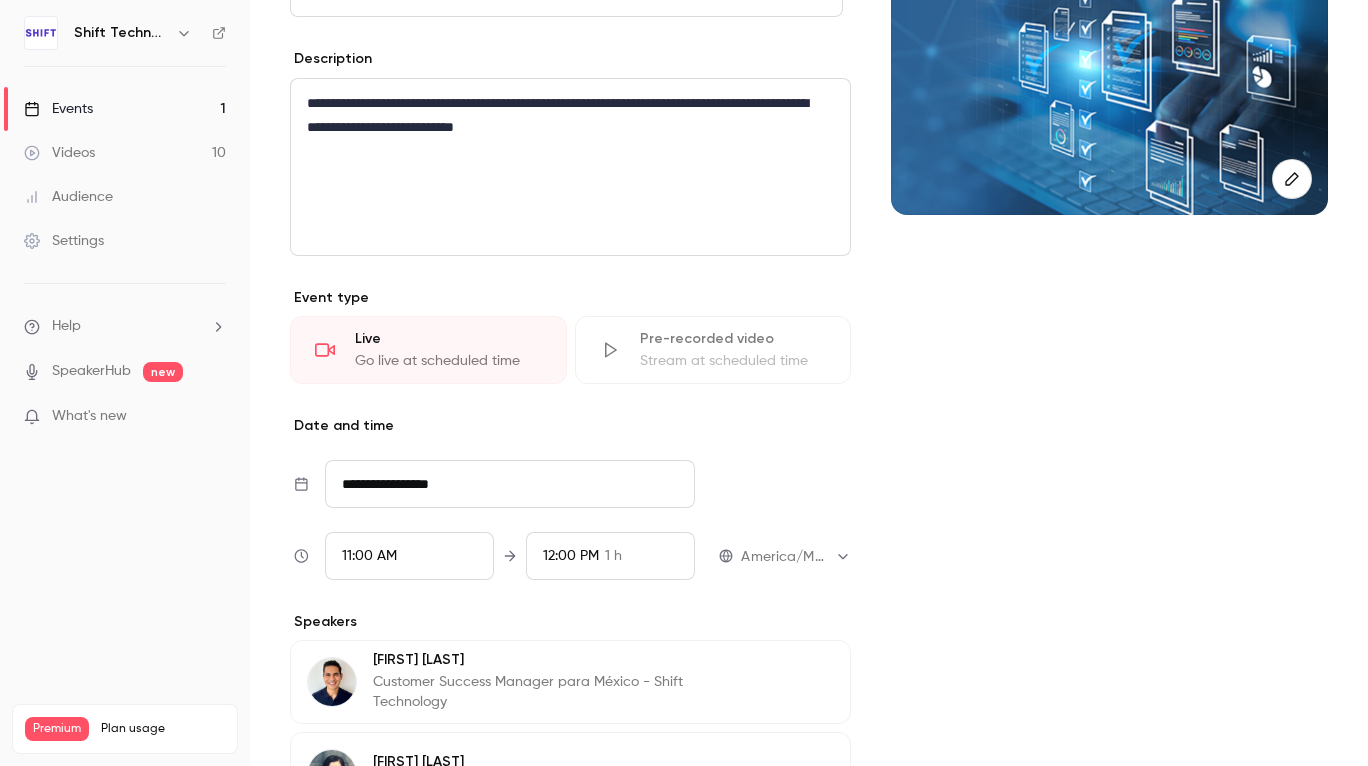 scroll, scrollTop: 0, scrollLeft: 0, axis: both 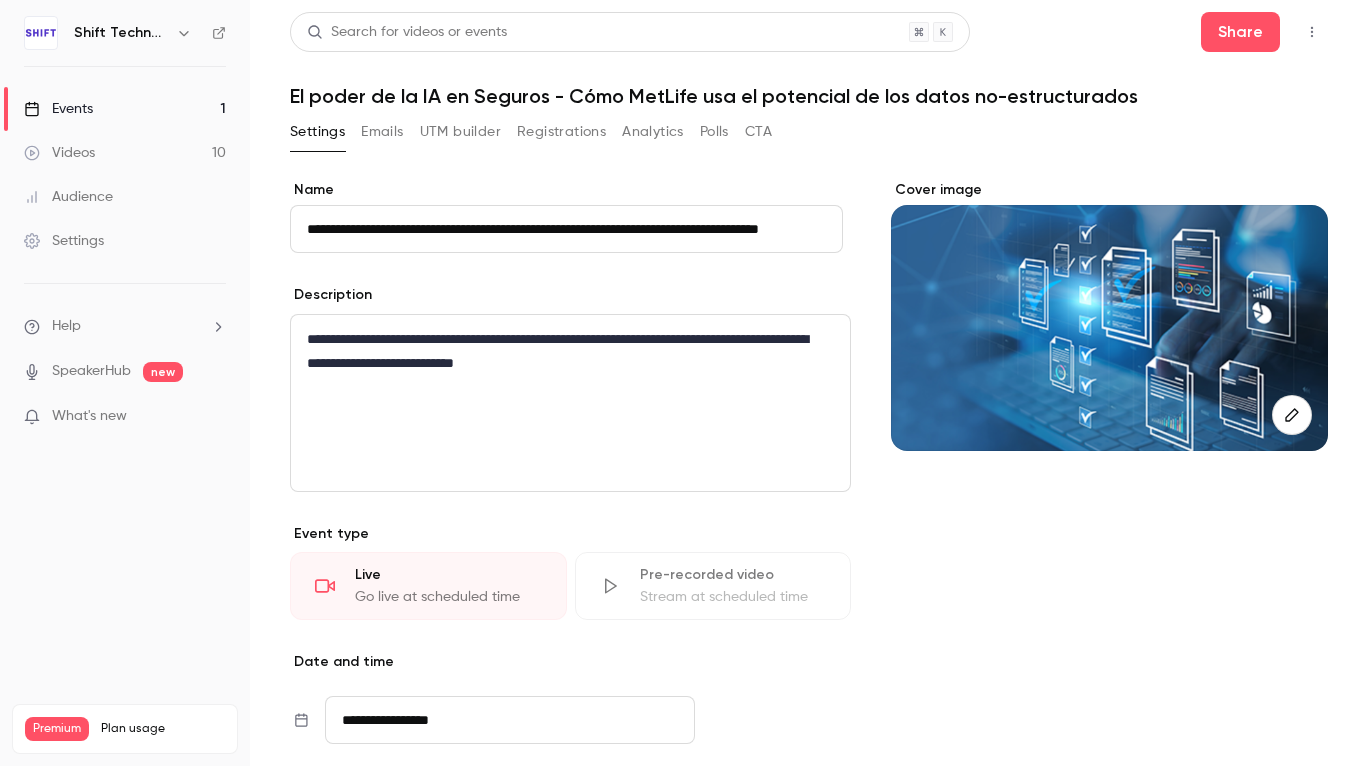 click on "Events 1" at bounding box center (125, 109) 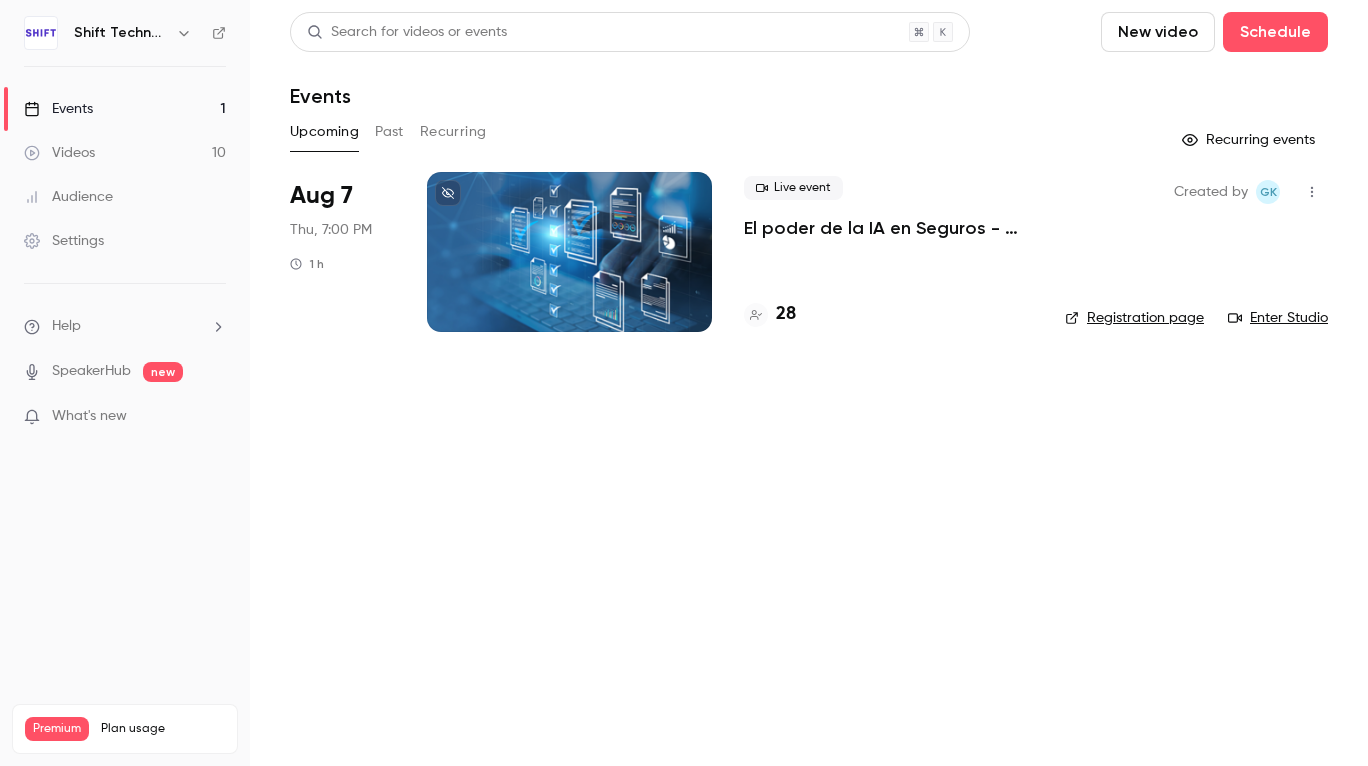 click on "Enter Studio" at bounding box center [1278, 318] 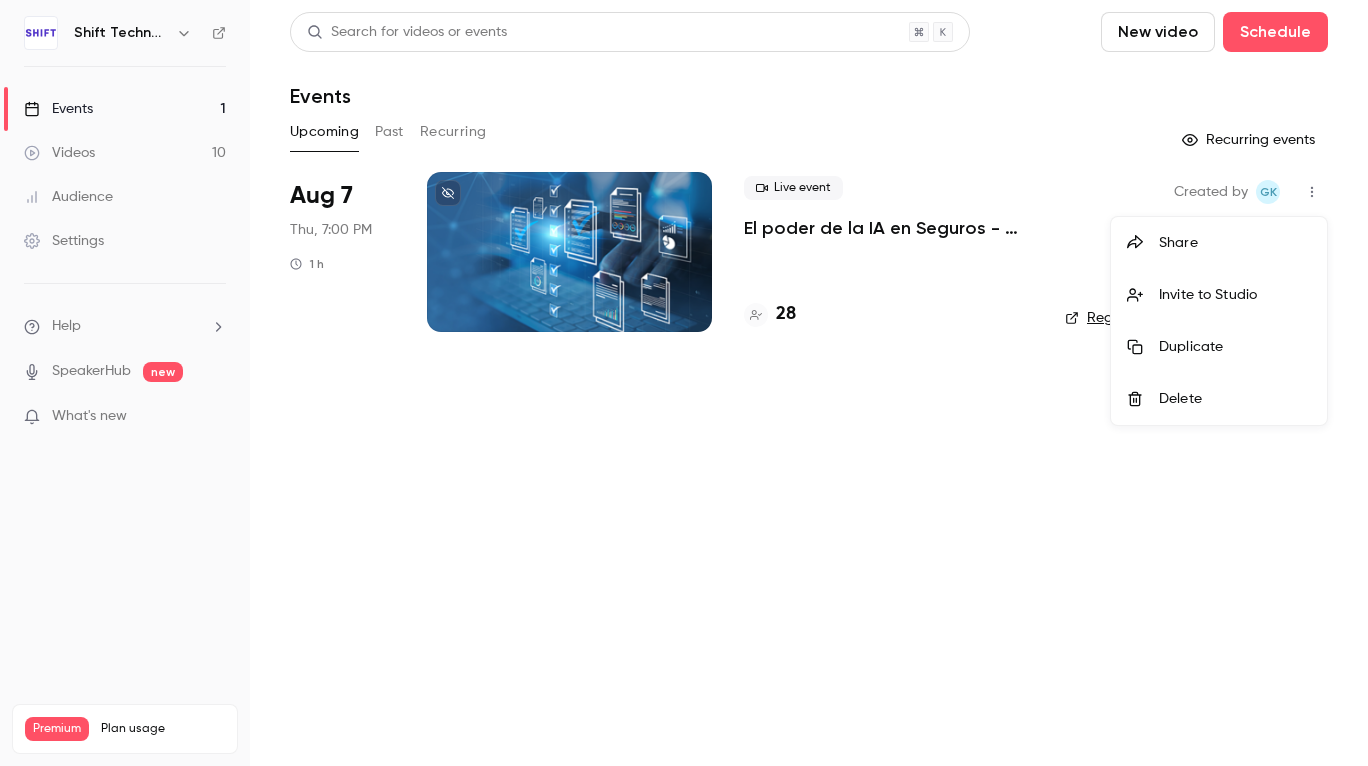 click at bounding box center (684, 383) 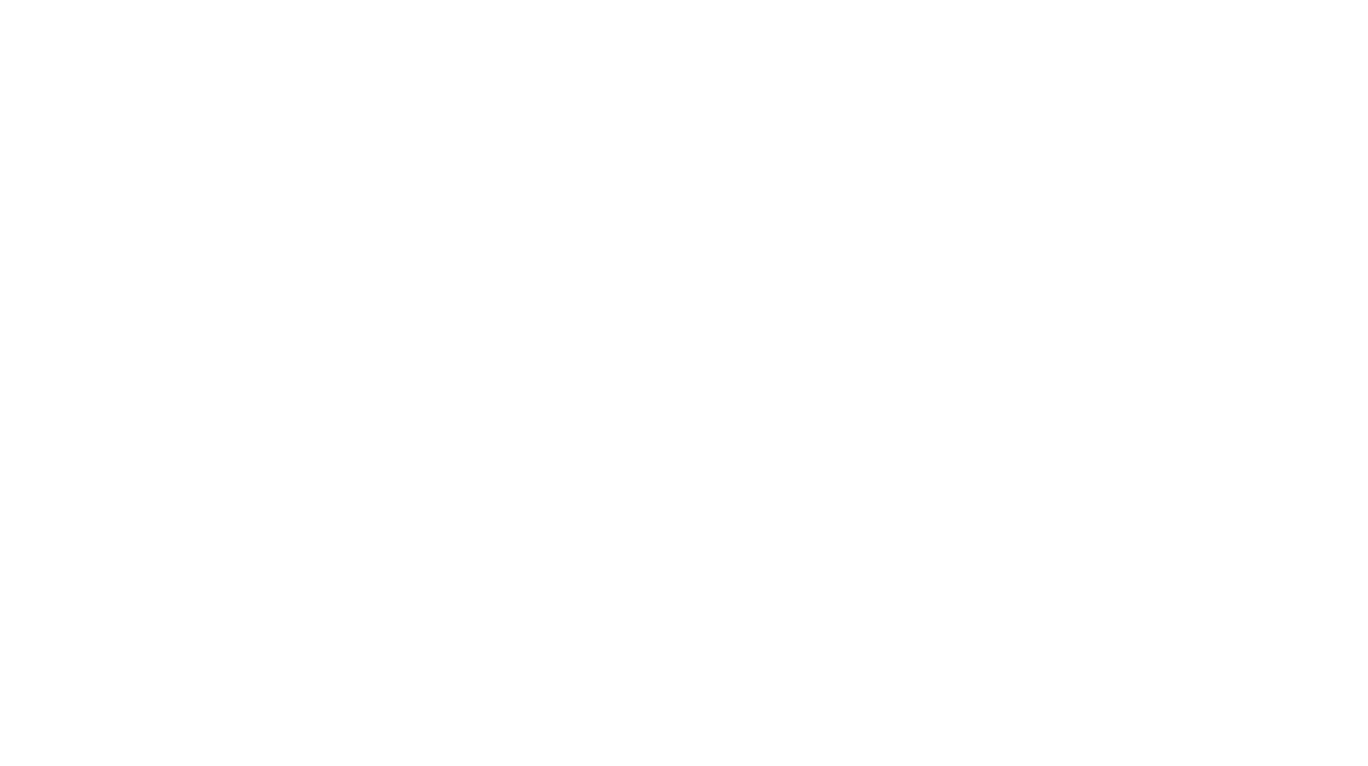 scroll, scrollTop: 0, scrollLeft: 0, axis: both 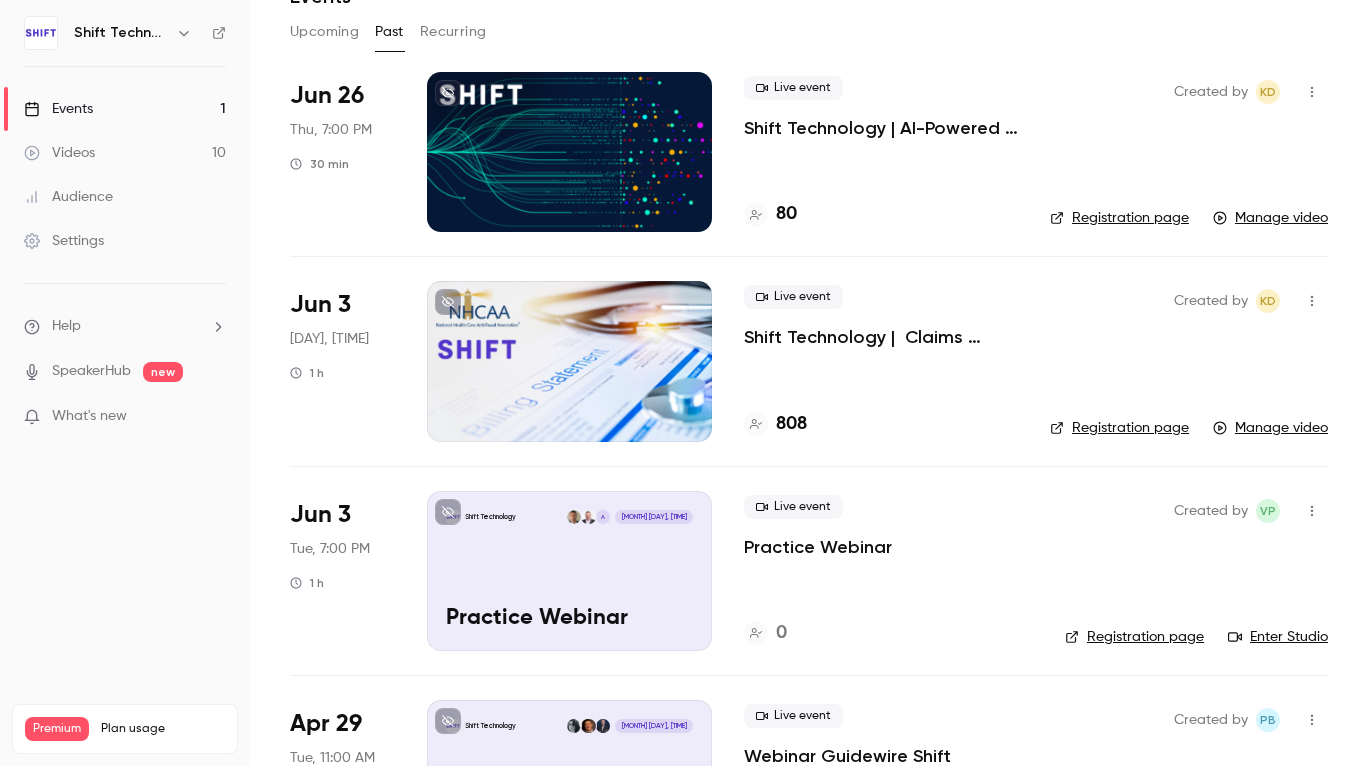 click on "Upcoming" at bounding box center [324, 32] 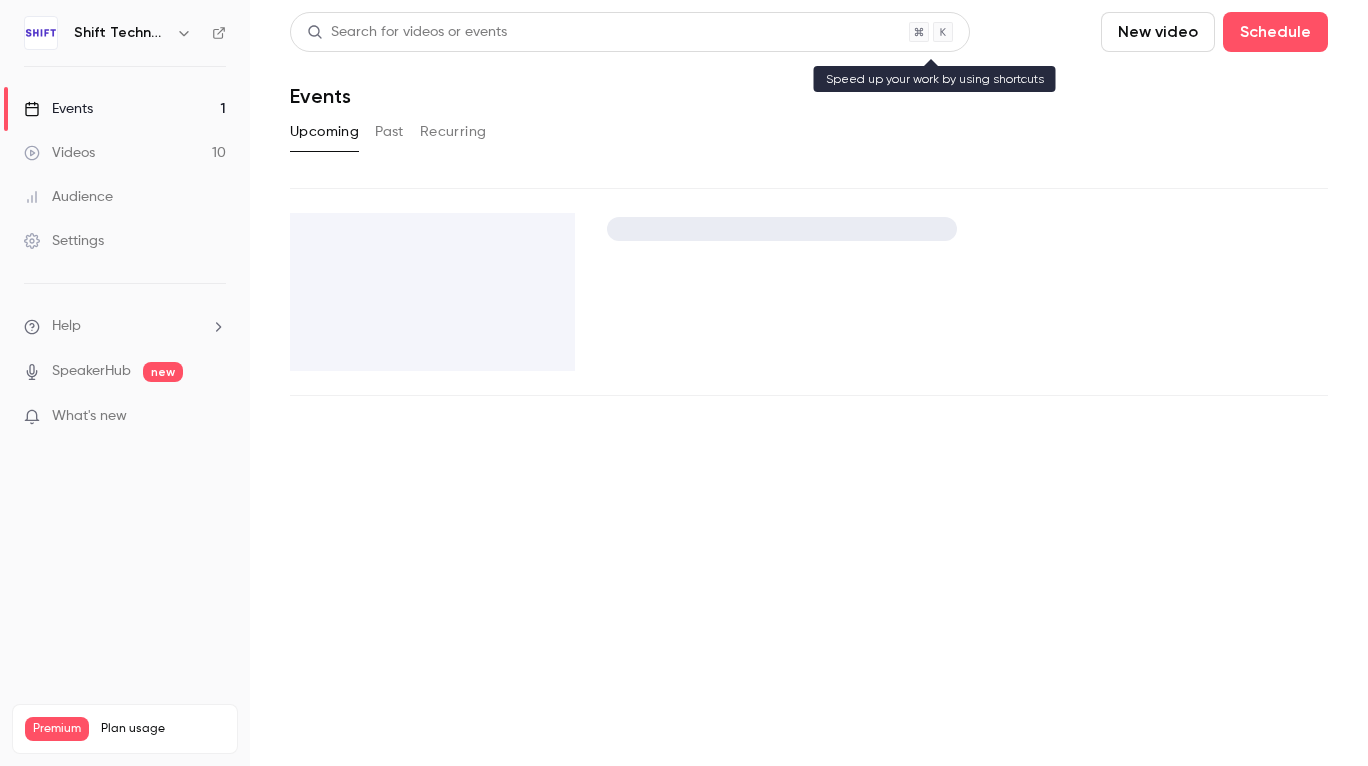 scroll, scrollTop: 0, scrollLeft: 0, axis: both 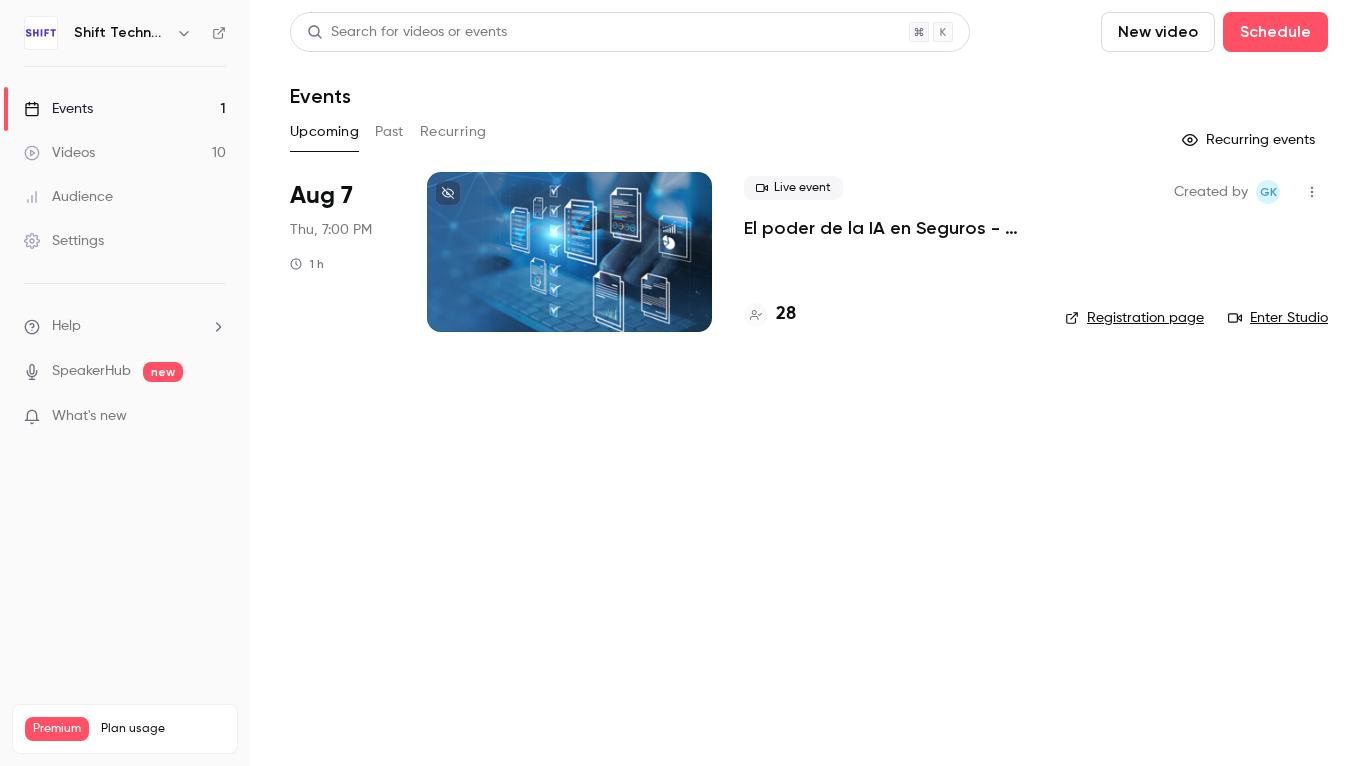 click on "Enter Studio" at bounding box center (1278, 318) 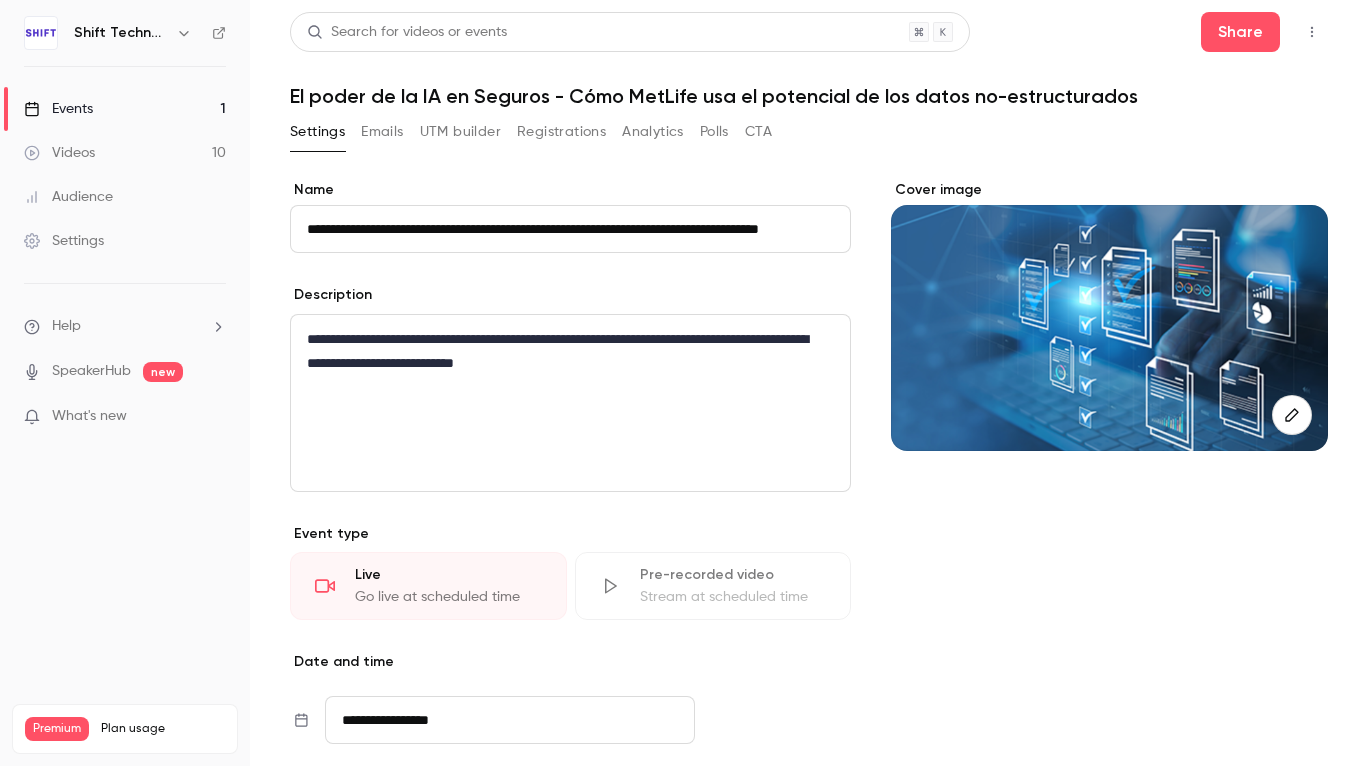 scroll, scrollTop: 0, scrollLeft: 68, axis: horizontal 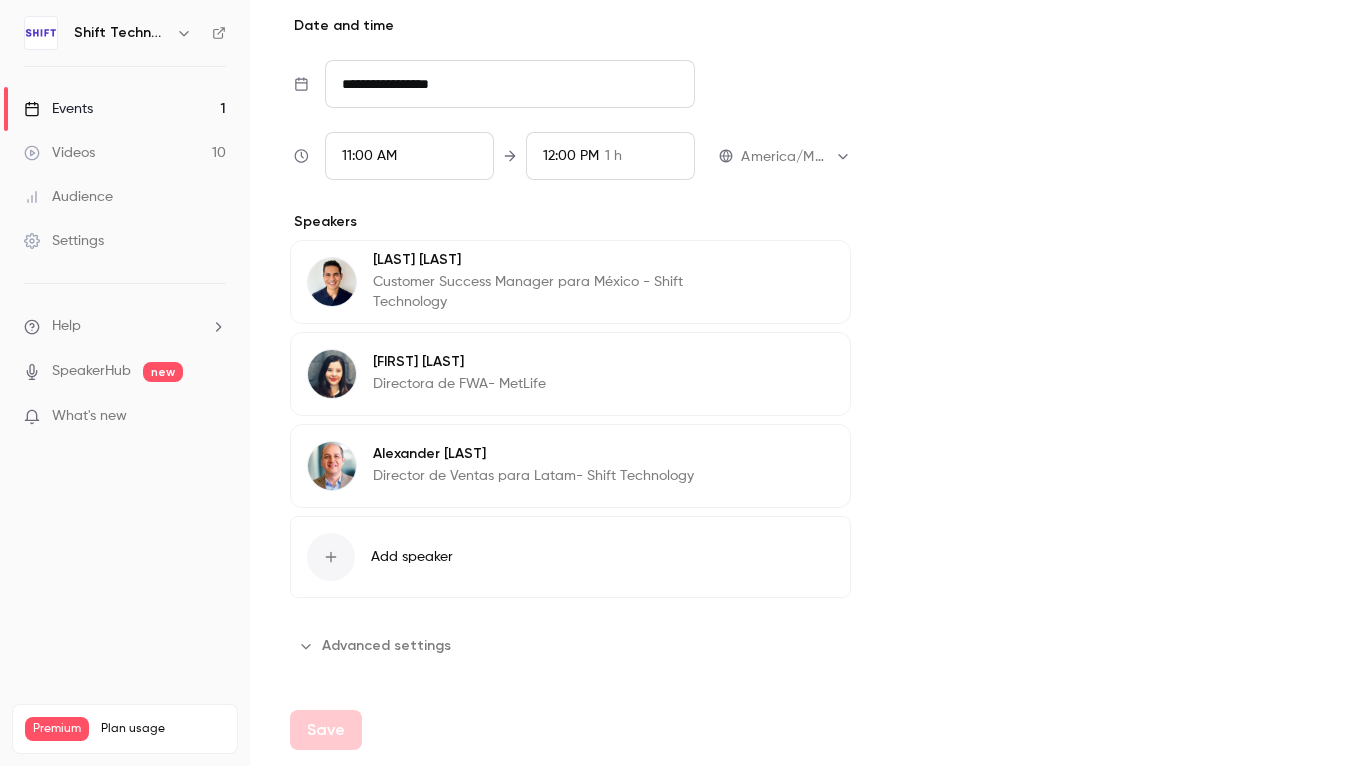 click on "Advanced settings" at bounding box center [376, 646] 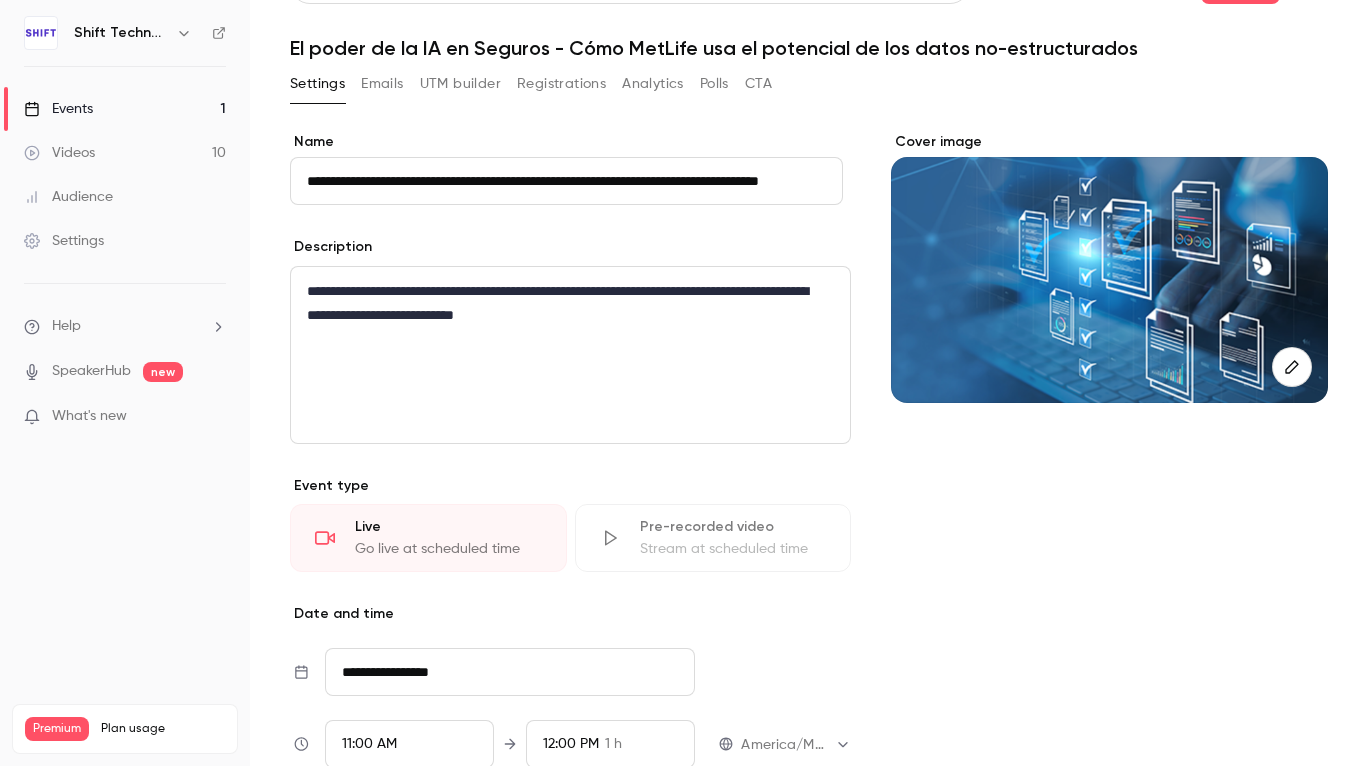 scroll, scrollTop: 0, scrollLeft: 0, axis: both 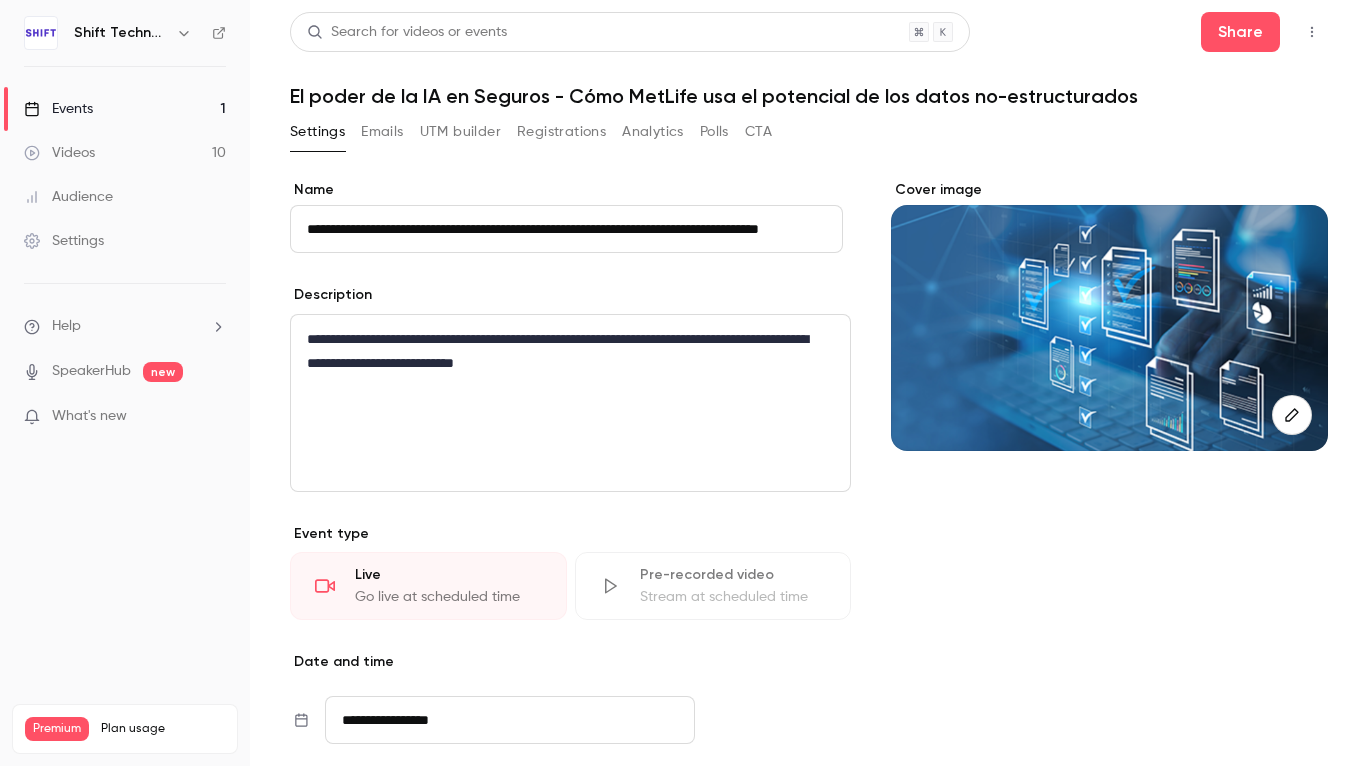 click on "Events 1" at bounding box center [125, 109] 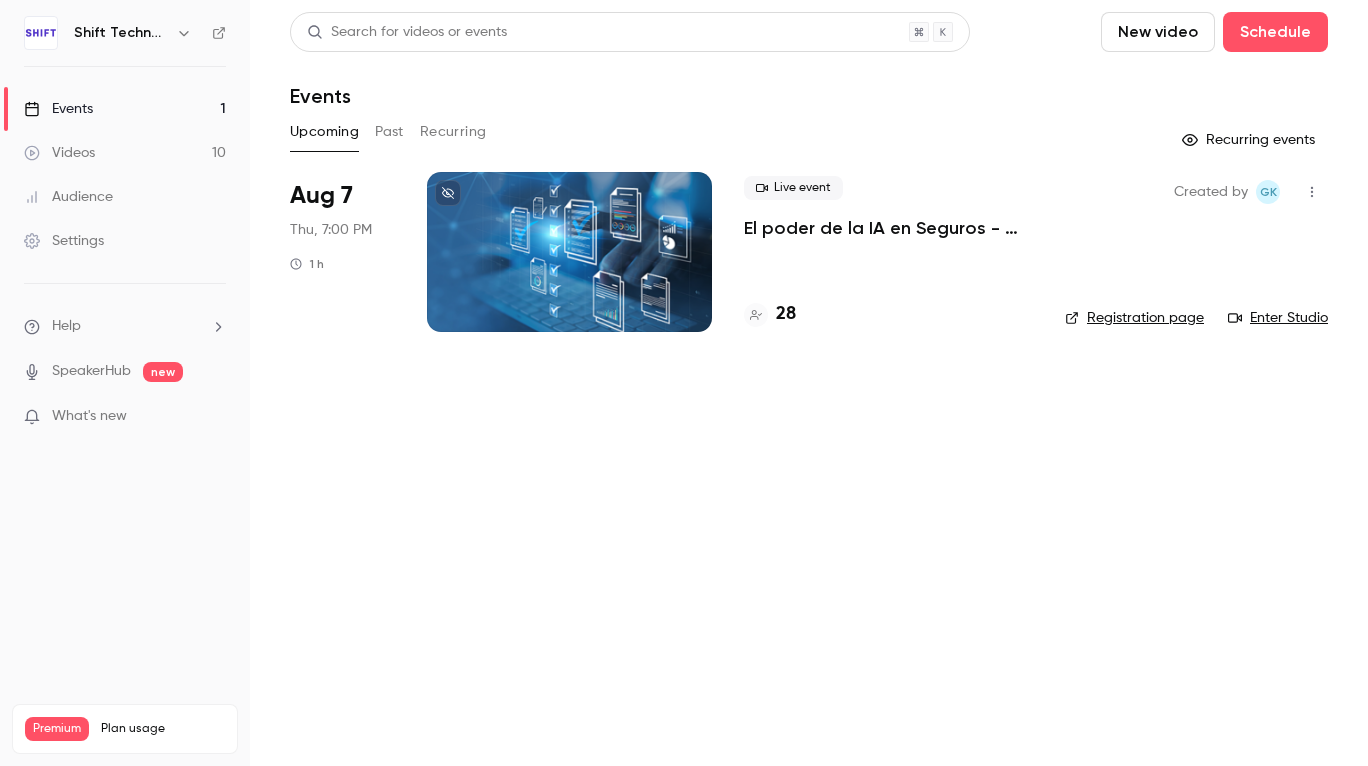 click on "Help" at bounding box center (66, 326) 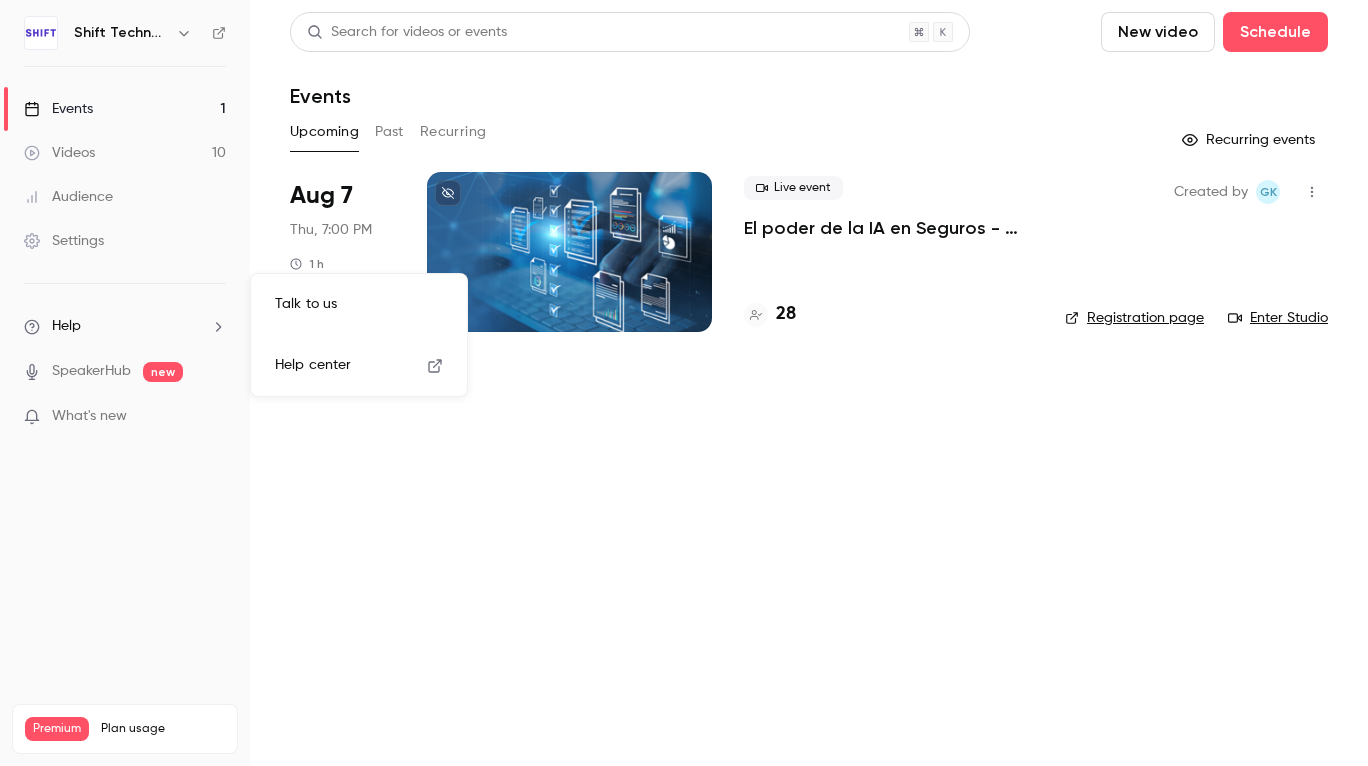 click on "Help center" at bounding box center (313, 365) 